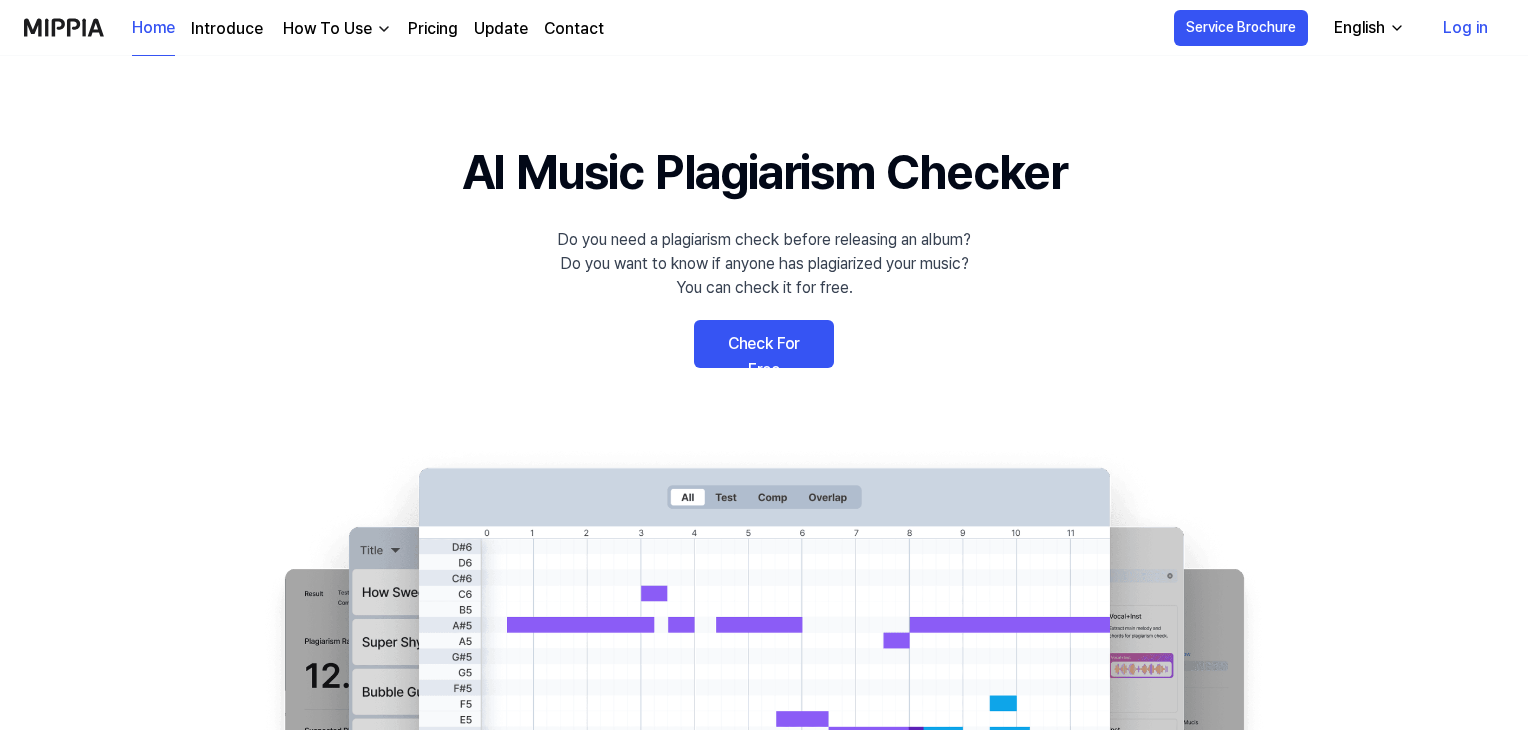 scroll, scrollTop: 0, scrollLeft: 0, axis: both 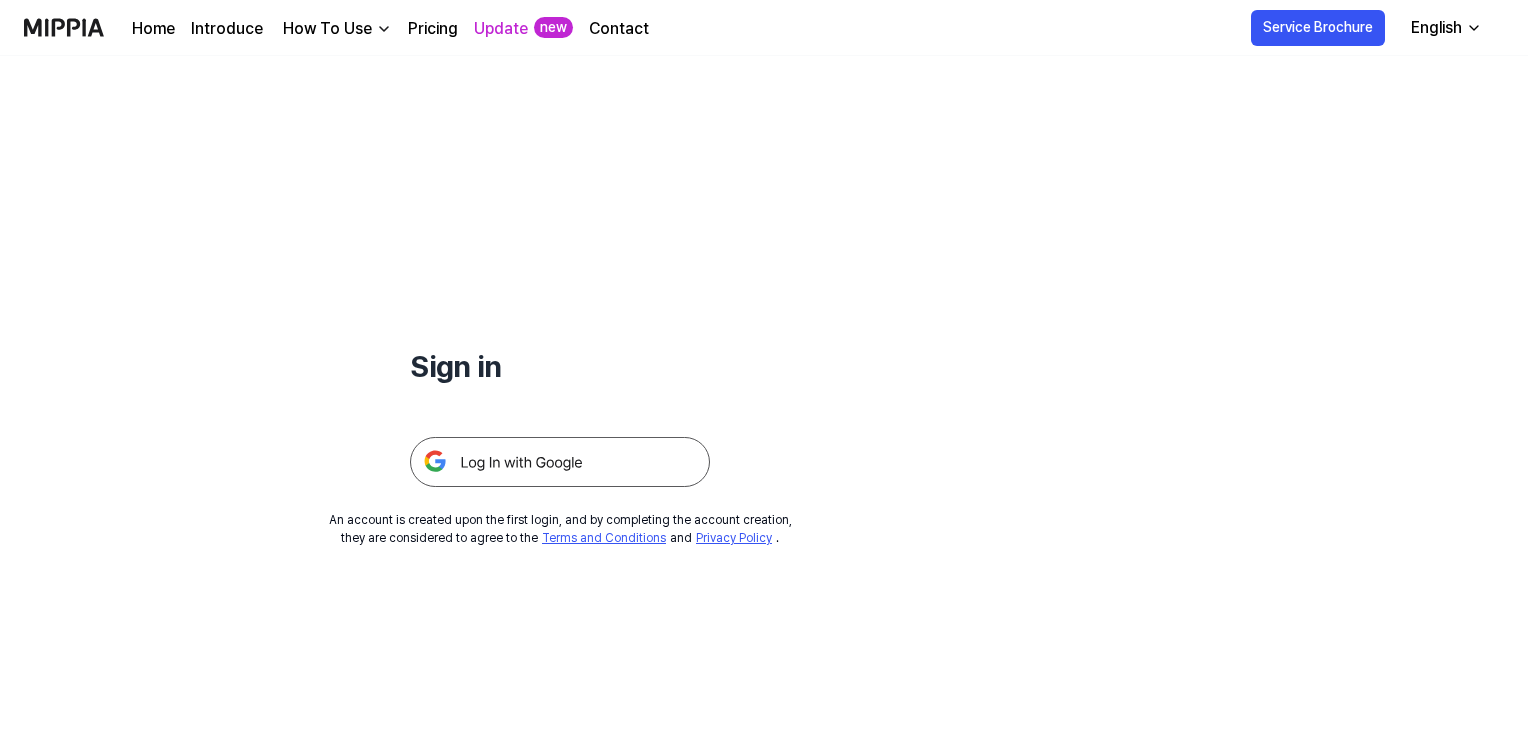 click at bounding box center [560, 462] 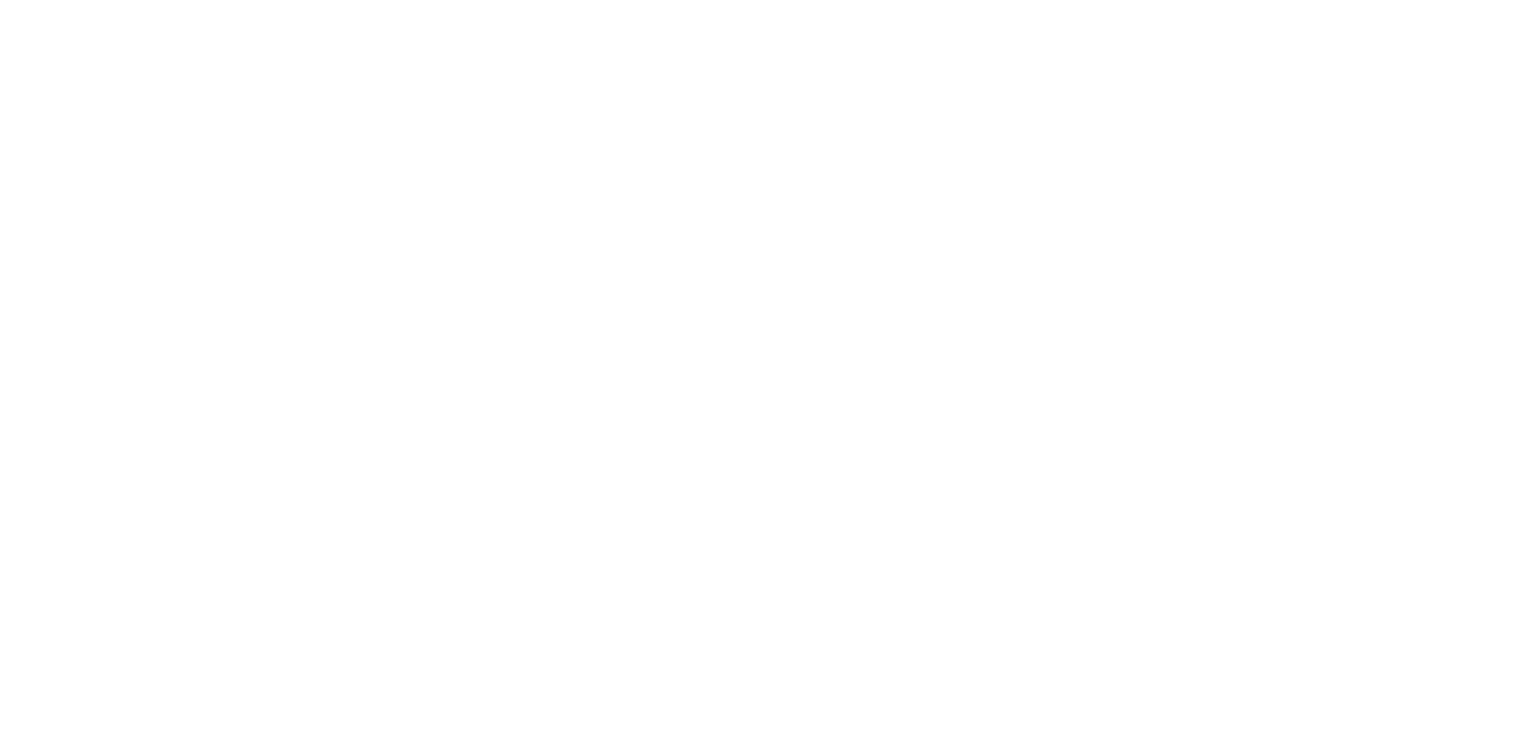 scroll, scrollTop: 0, scrollLeft: 0, axis: both 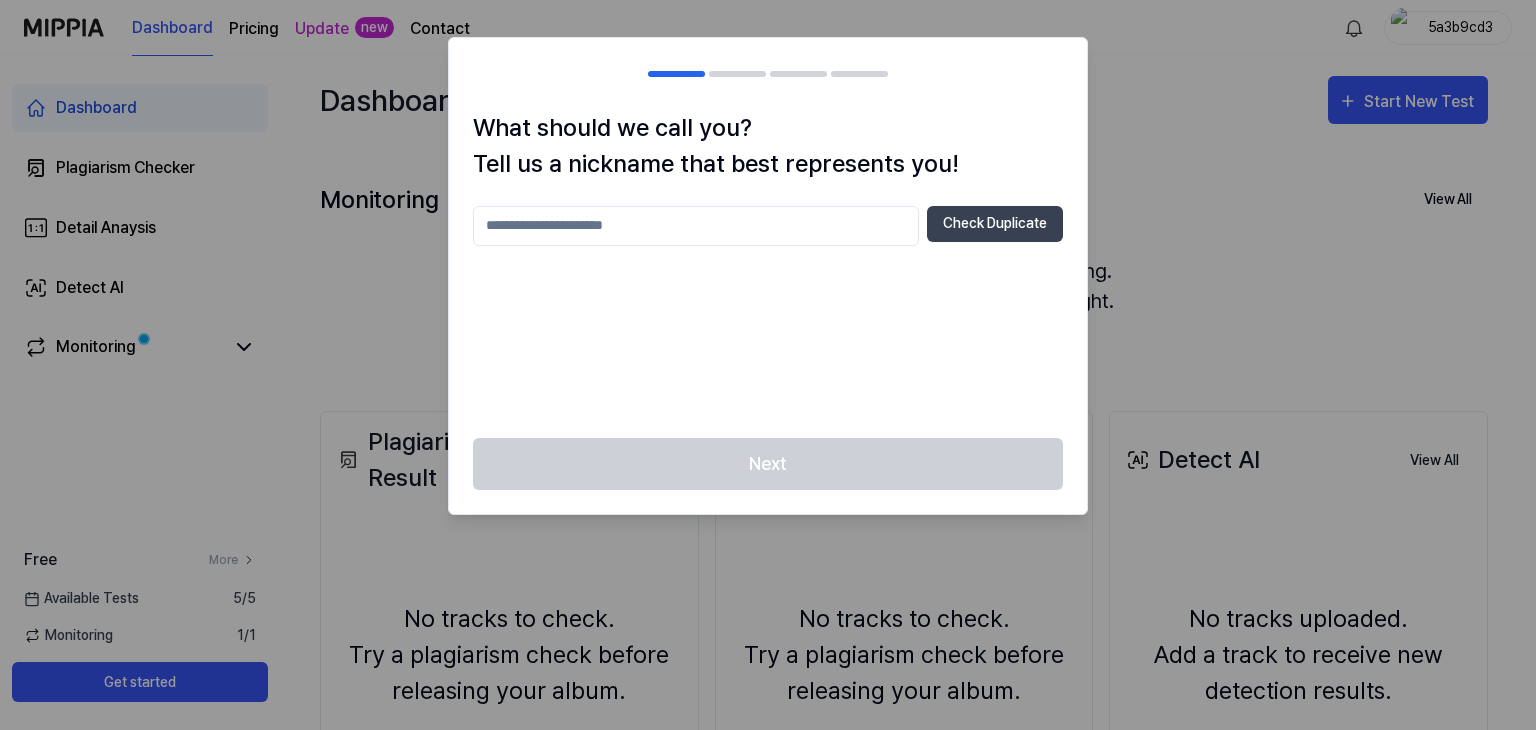 click at bounding box center [696, 226] 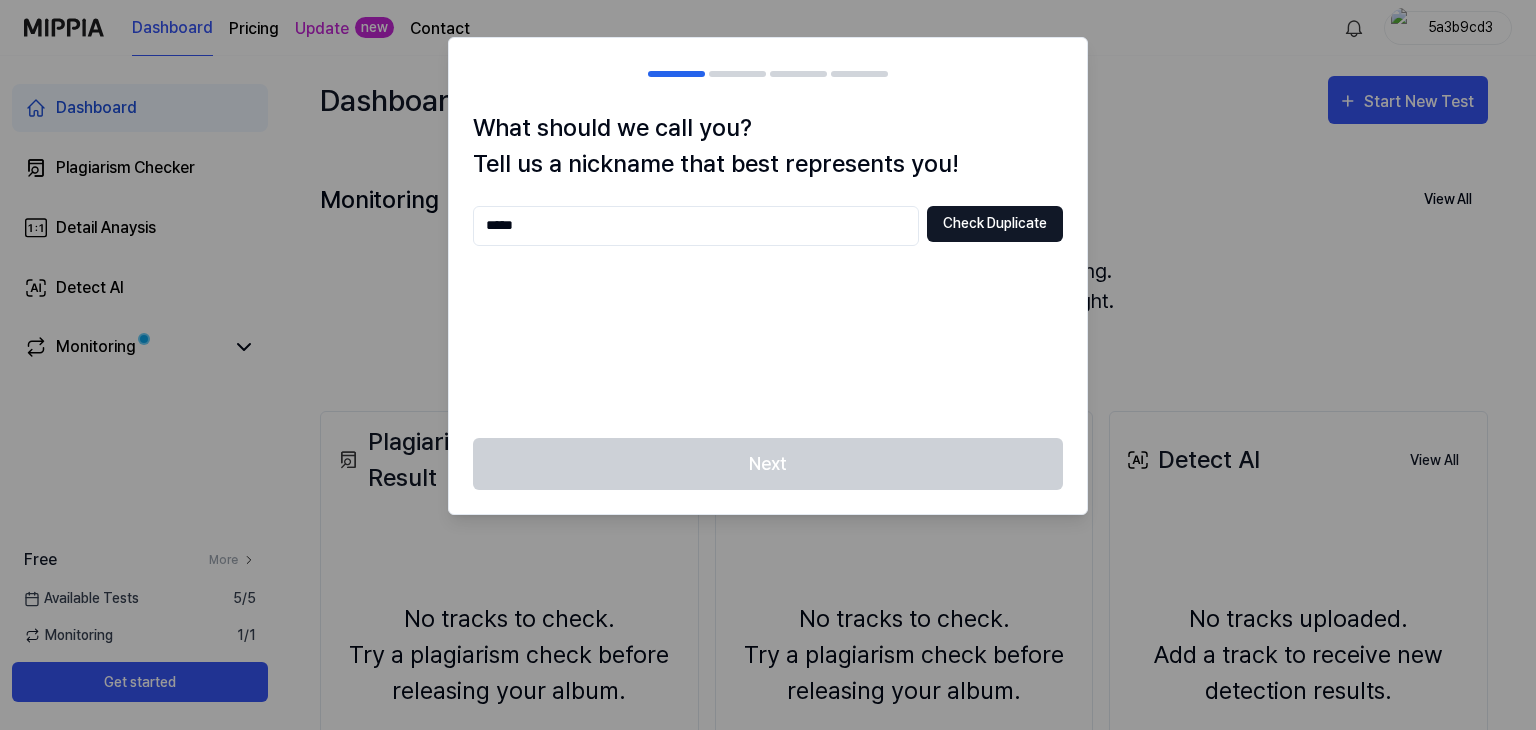 type on "*****" 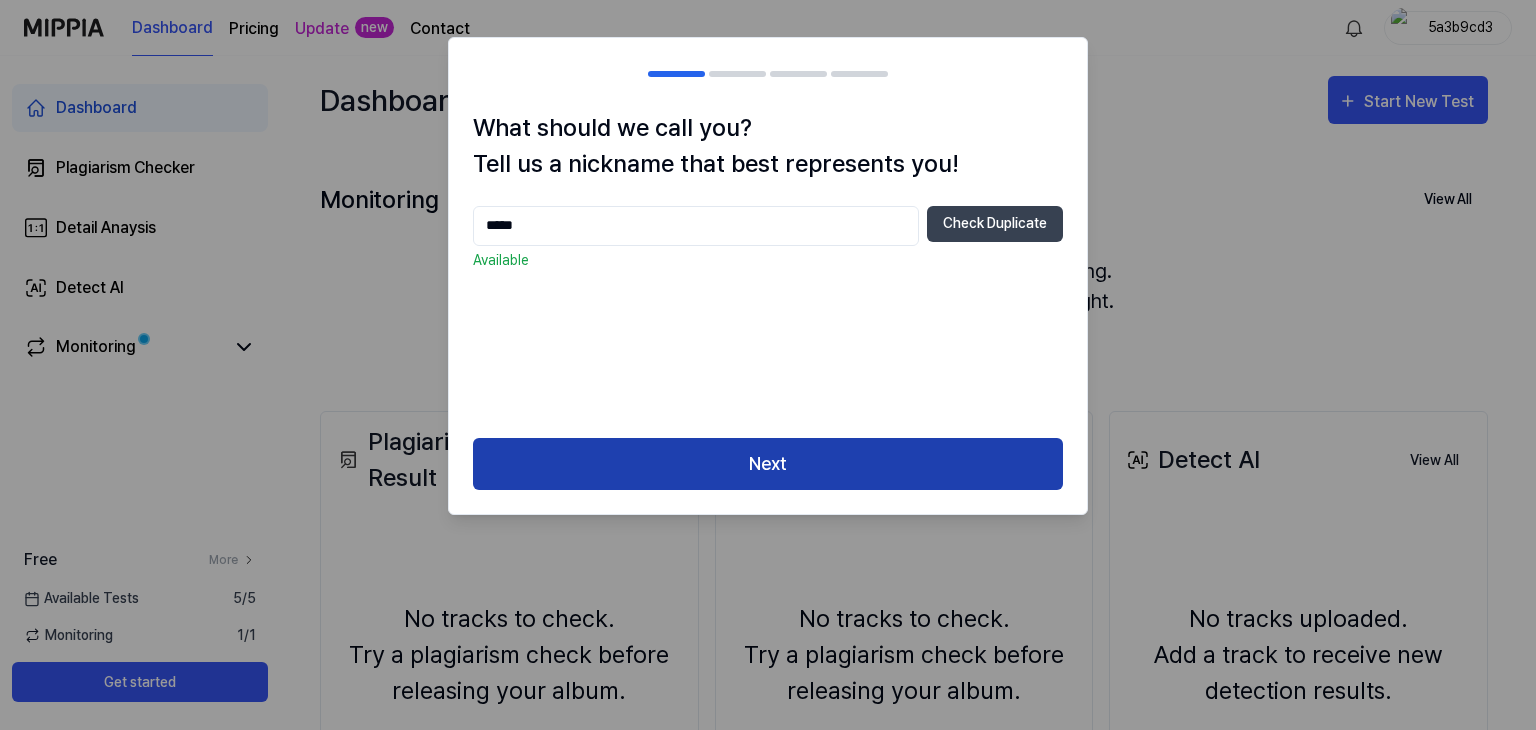 click on "Next" at bounding box center [768, 464] 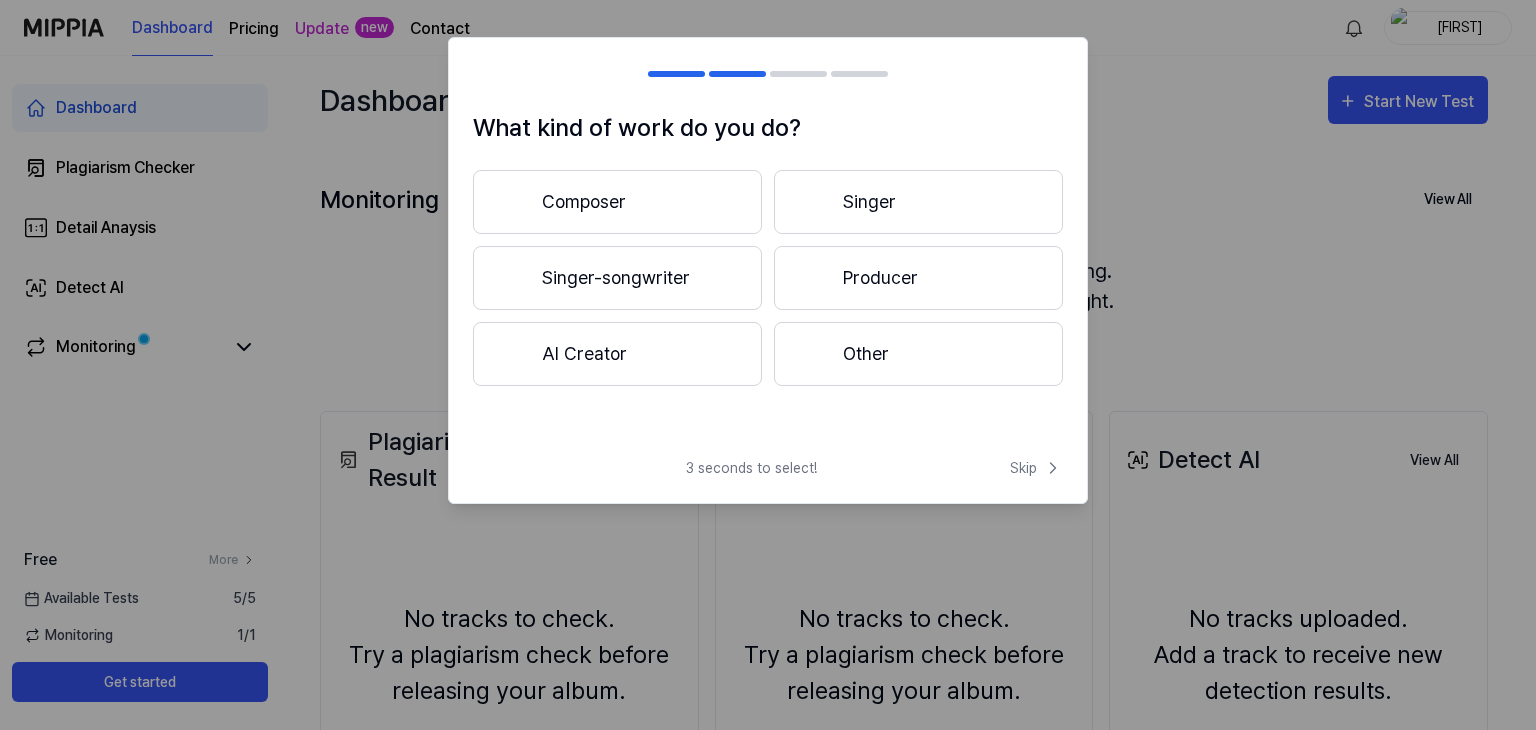click on "AI Creator" at bounding box center [617, 354] 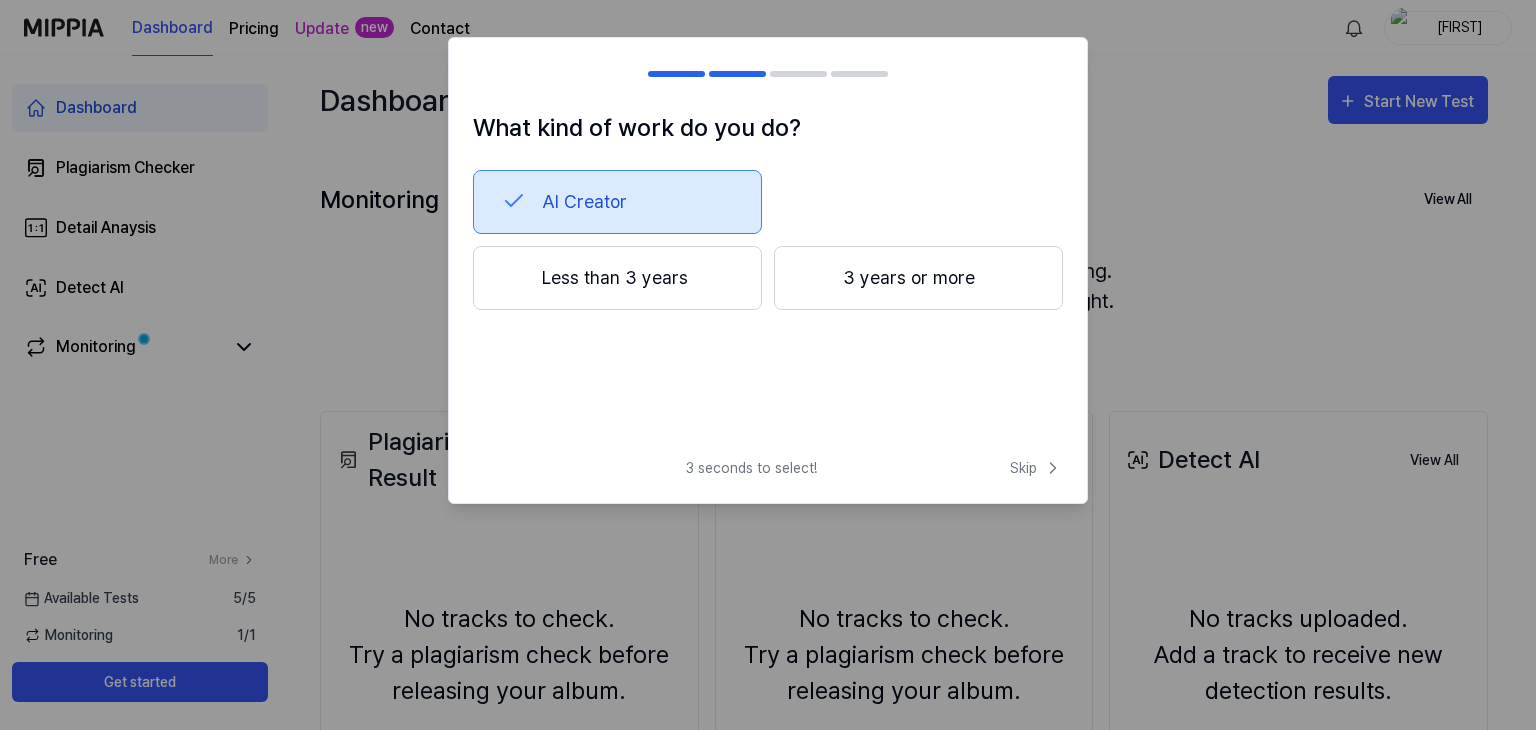 click on "3 years or more" at bounding box center [918, 278] 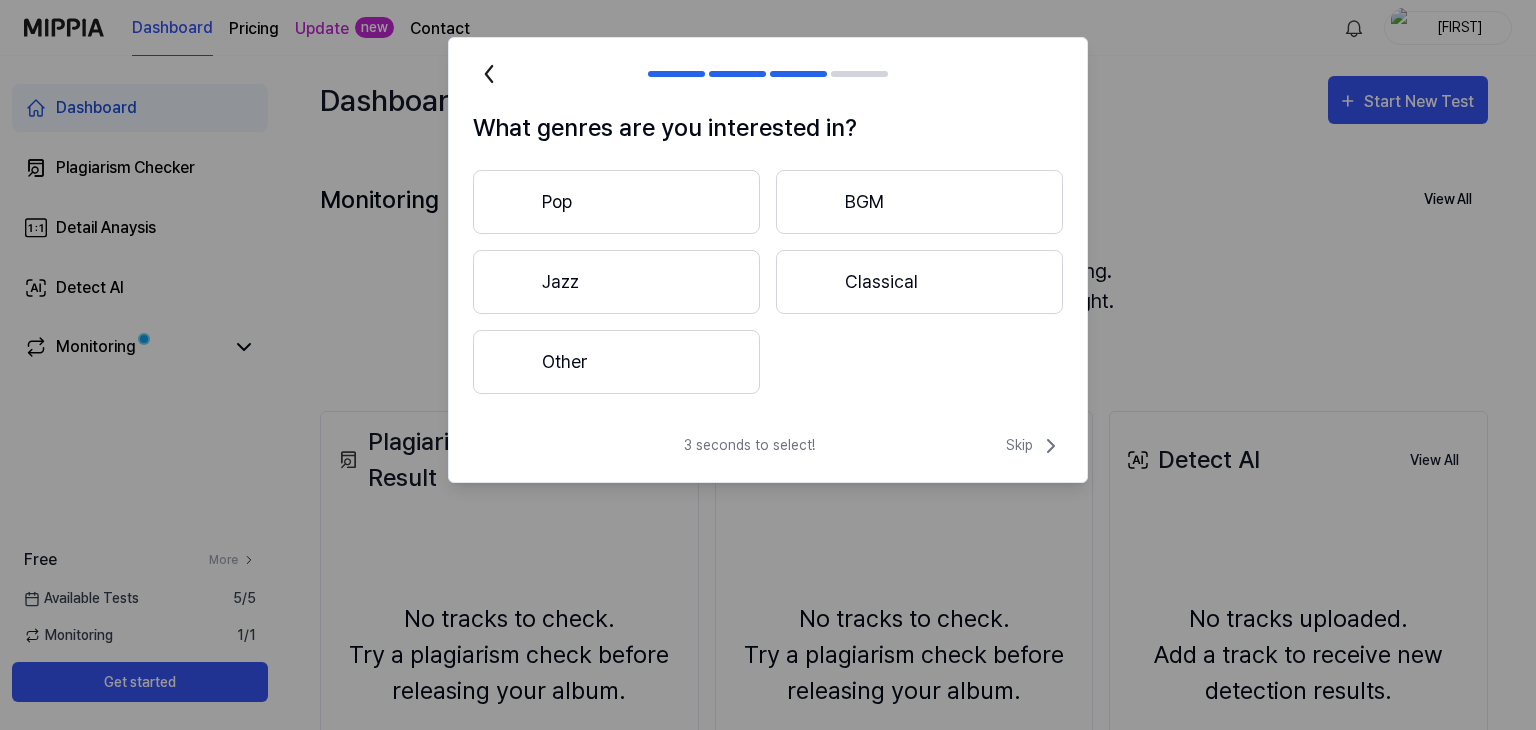 click on "Other" at bounding box center [616, 362] 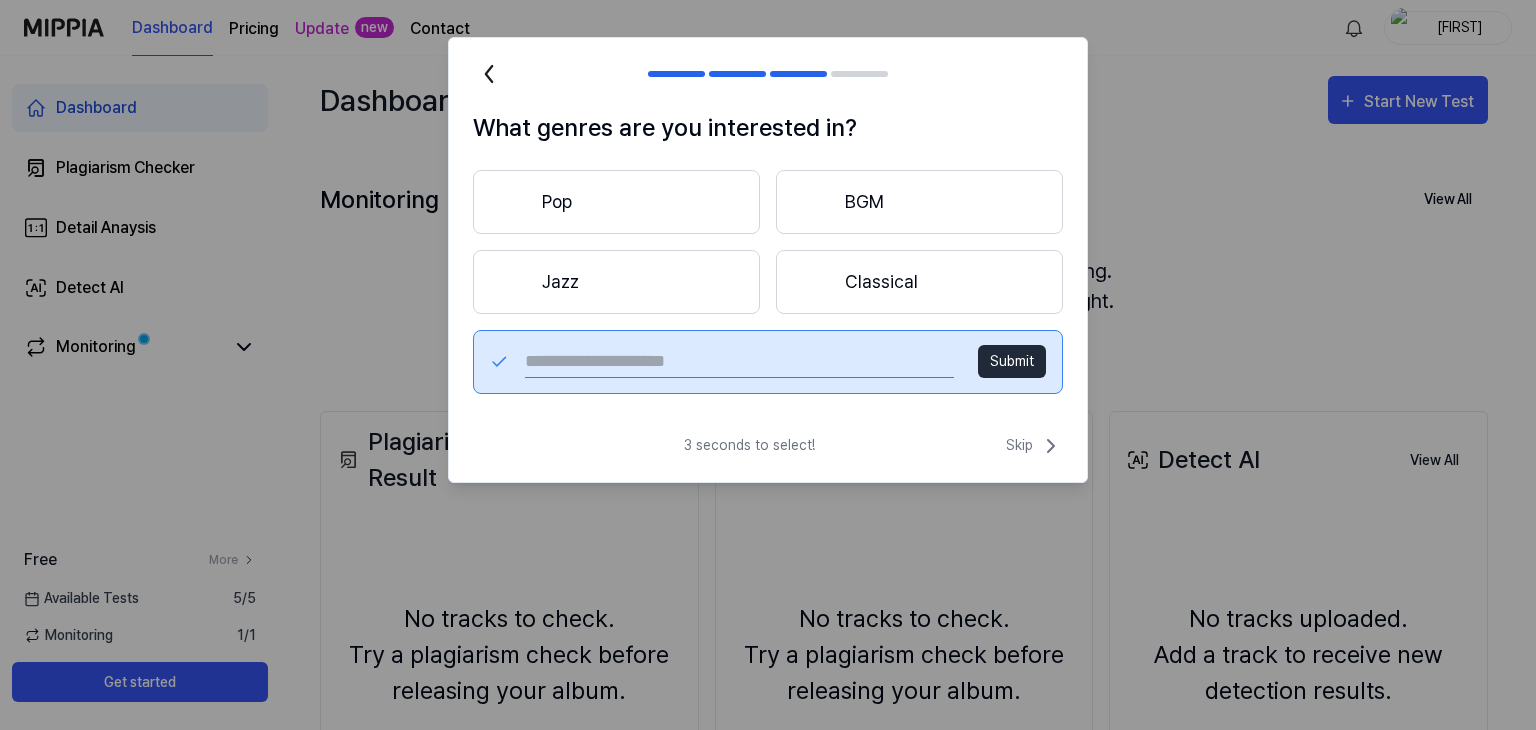 click at bounding box center [768, 365] 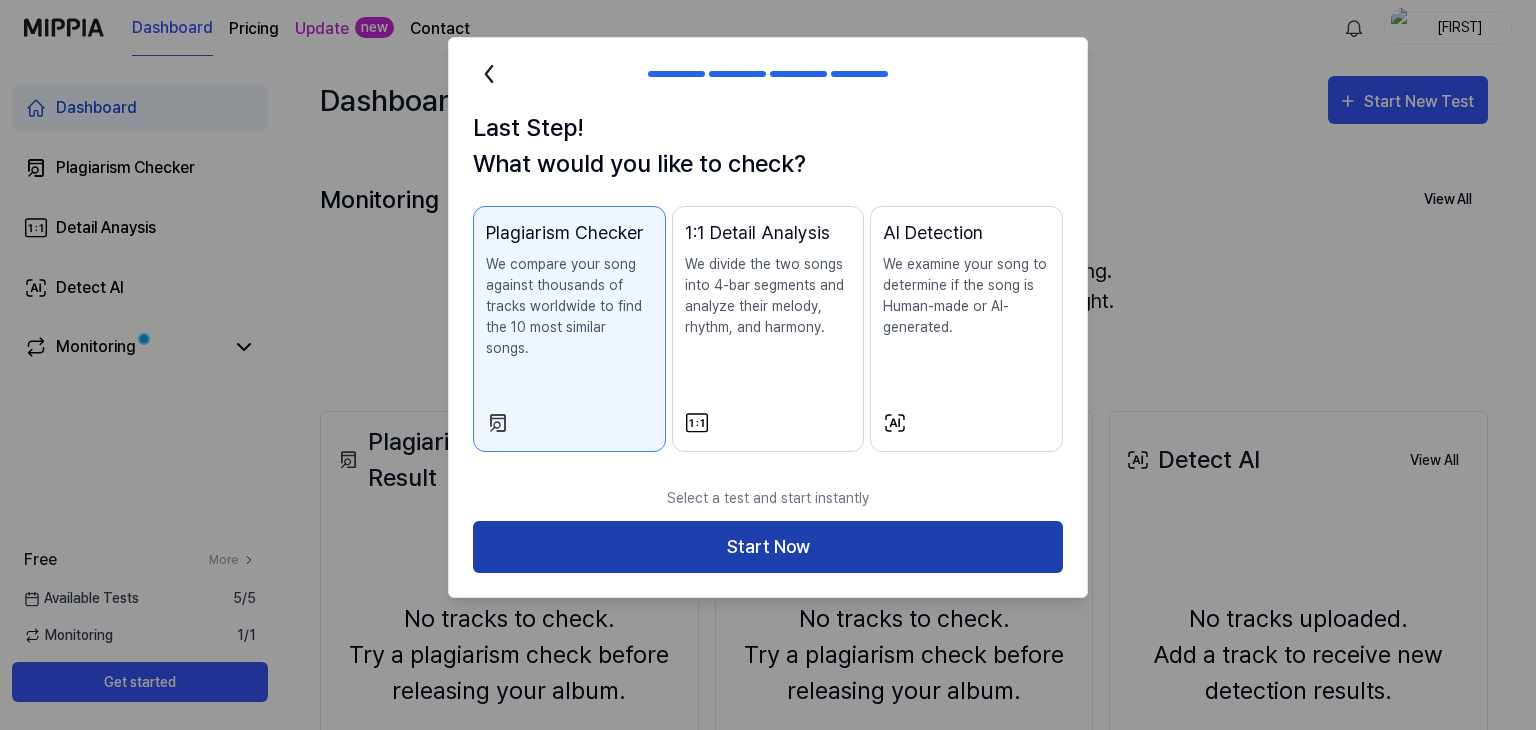 click on "Start Now" at bounding box center (768, 547) 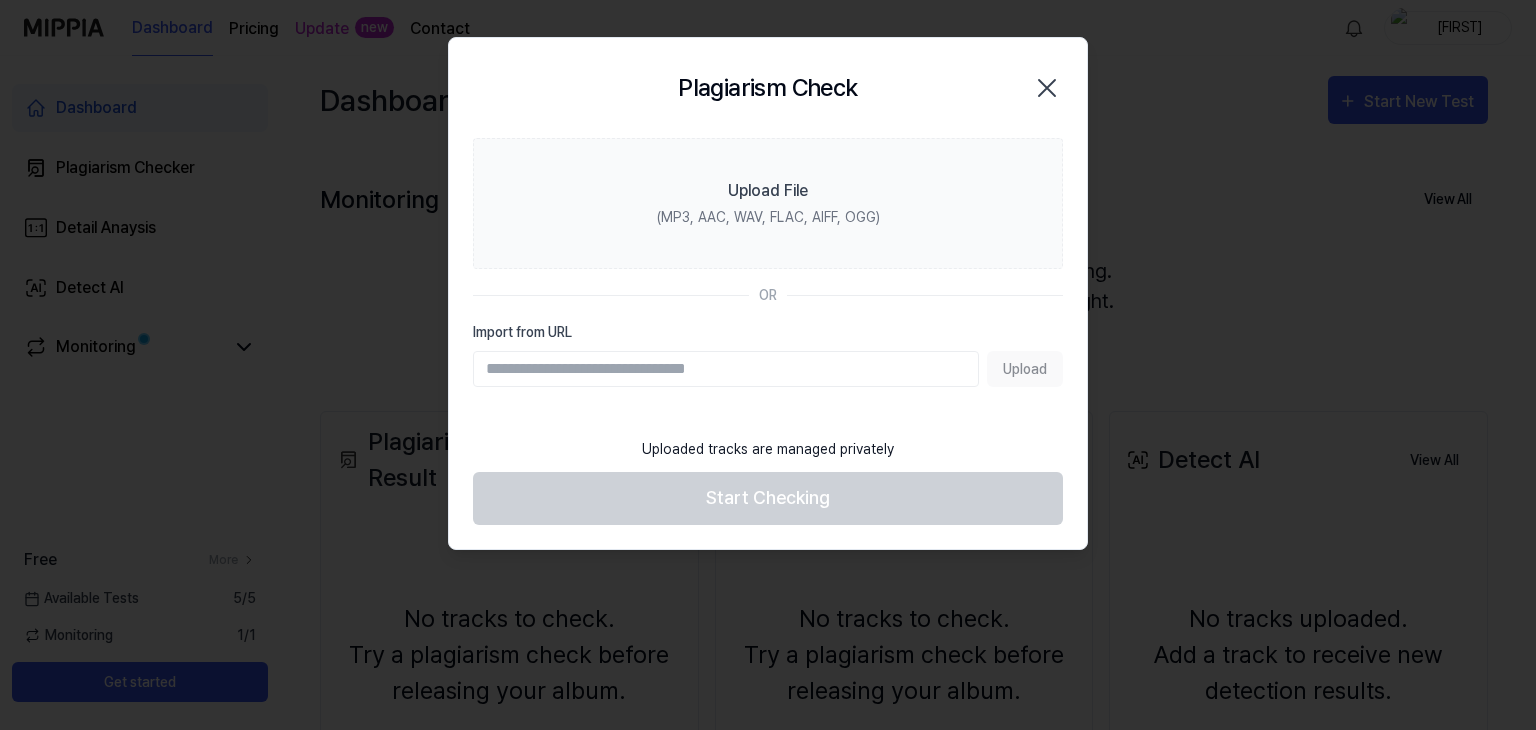 click 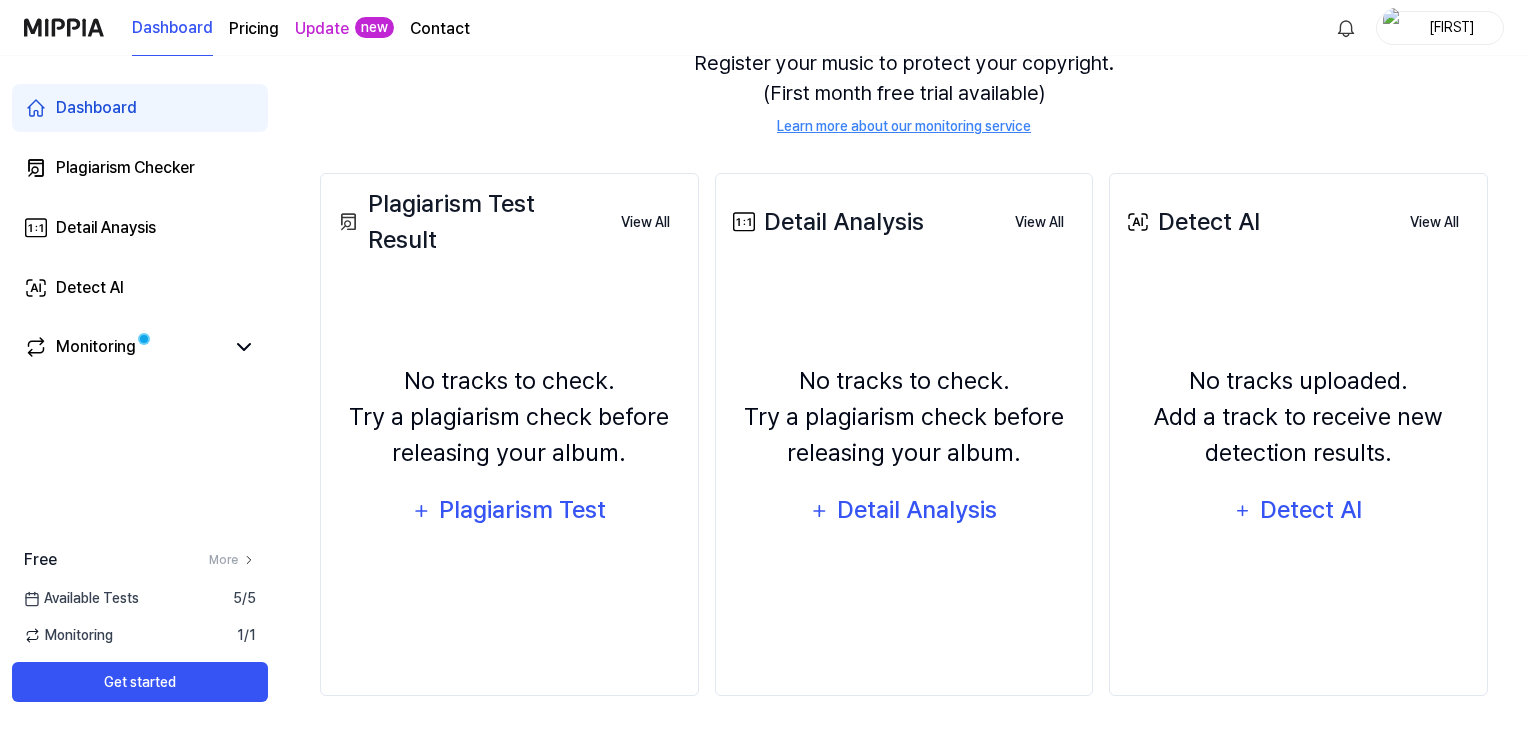 scroll, scrollTop: 244, scrollLeft: 0, axis: vertical 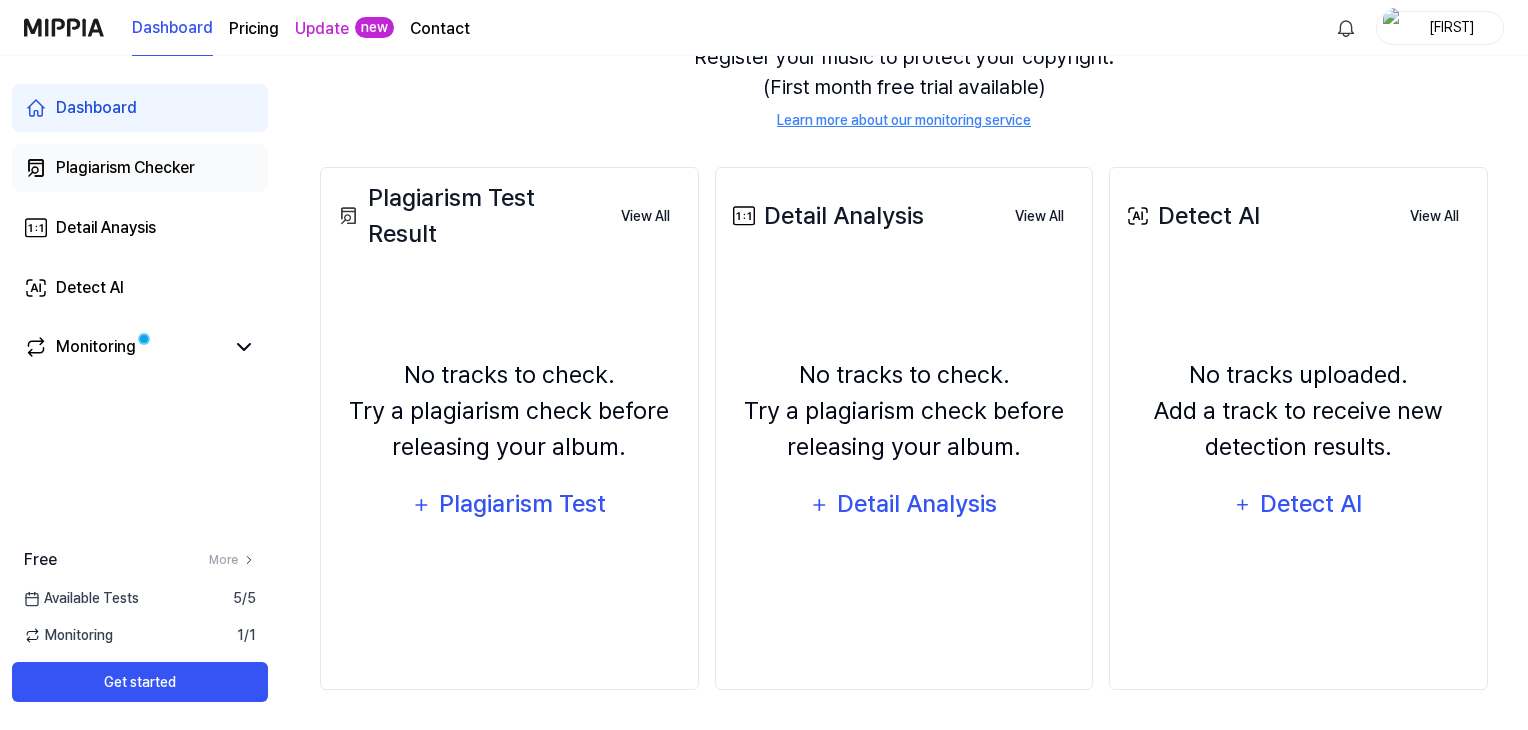 click on "Plagiarism Checker" at bounding box center (125, 168) 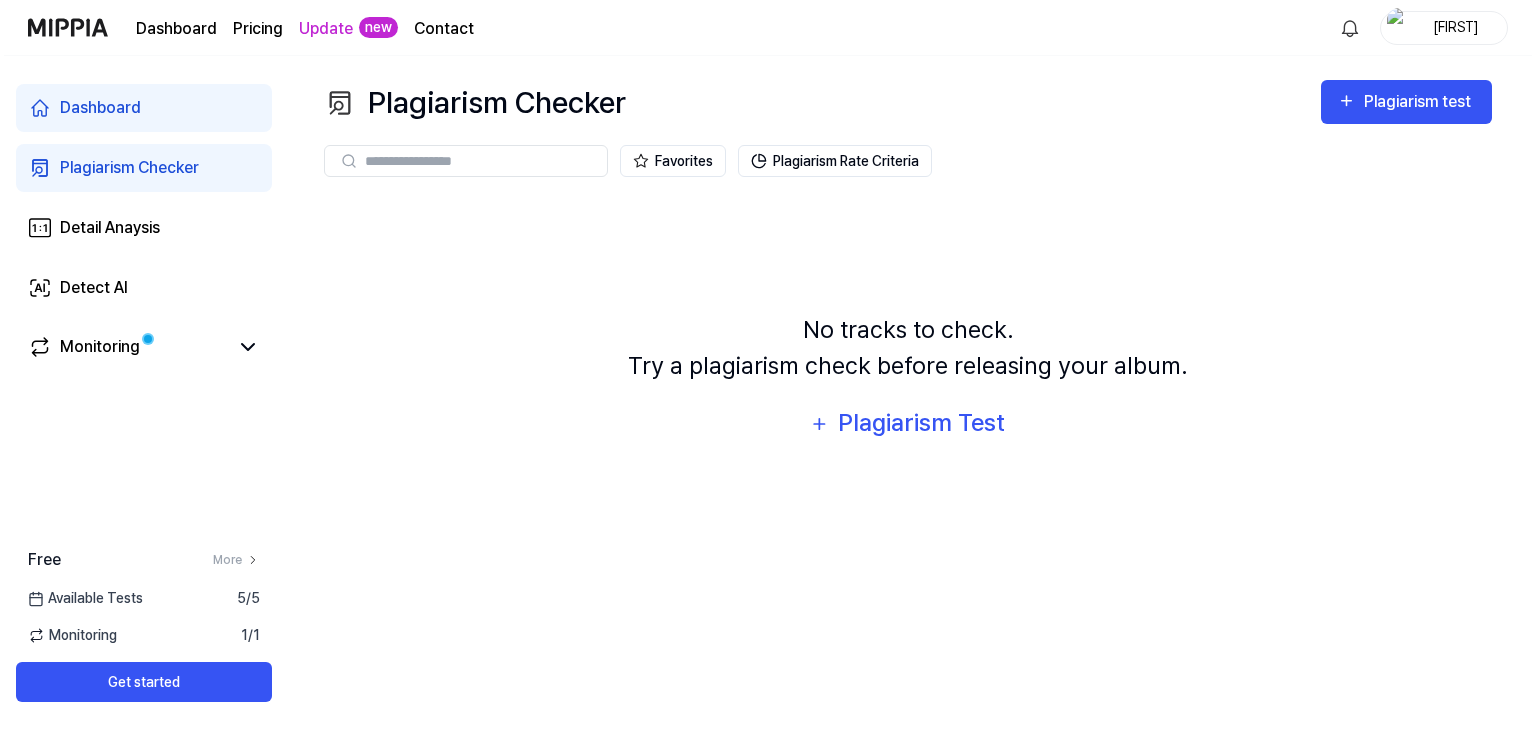 scroll, scrollTop: 0, scrollLeft: 0, axis: both 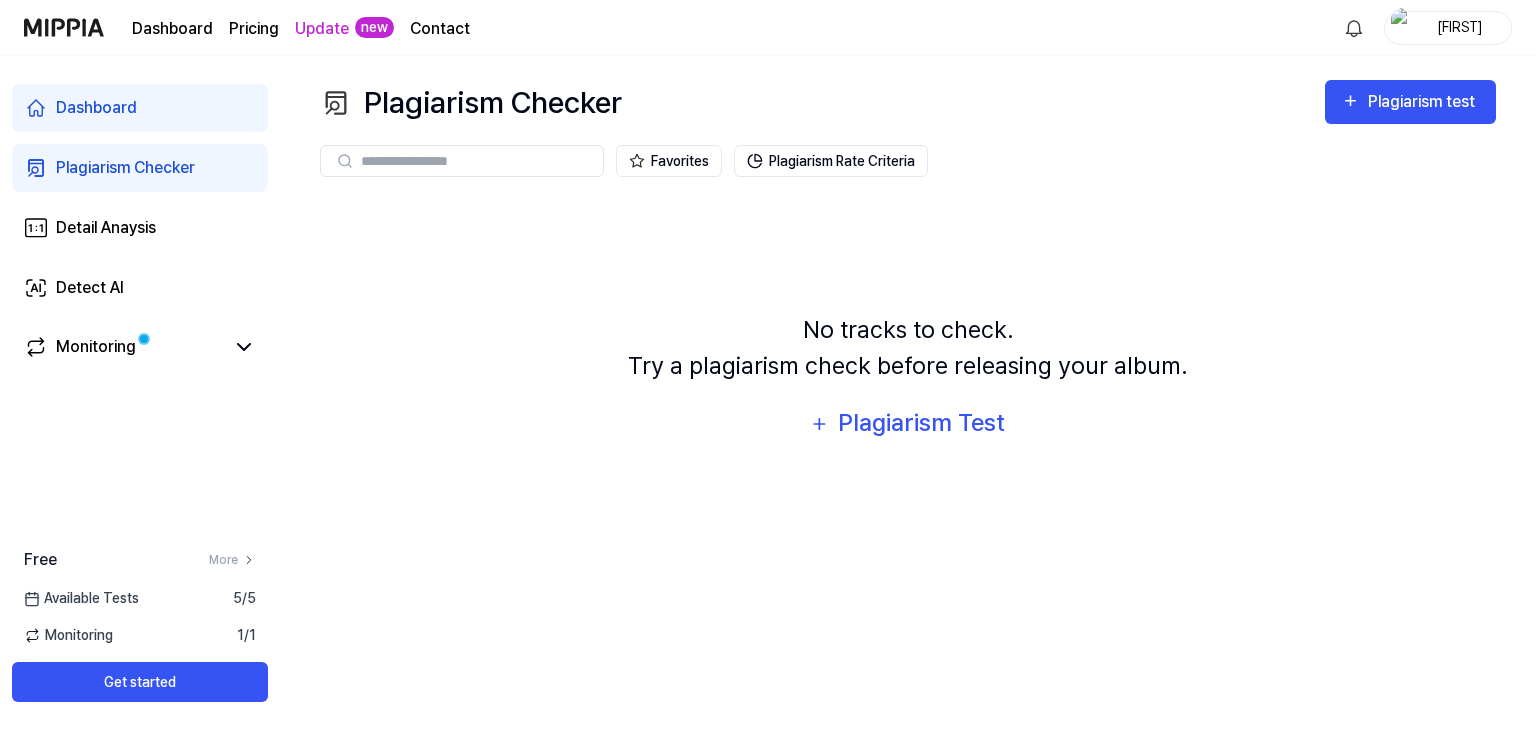 click at bounding box center (476, 161) 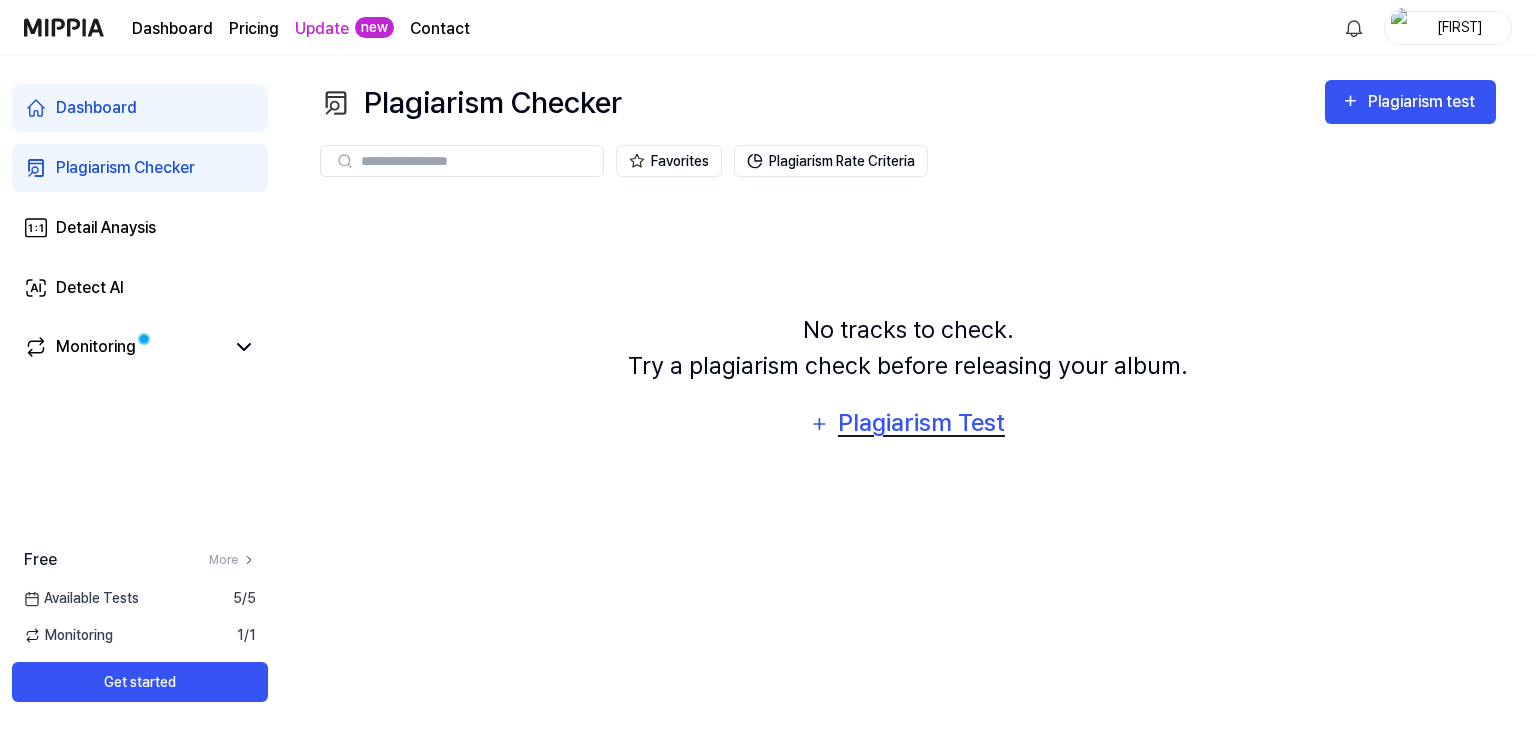 click on "Plagiarism Test" at bounding box center [921, 423] 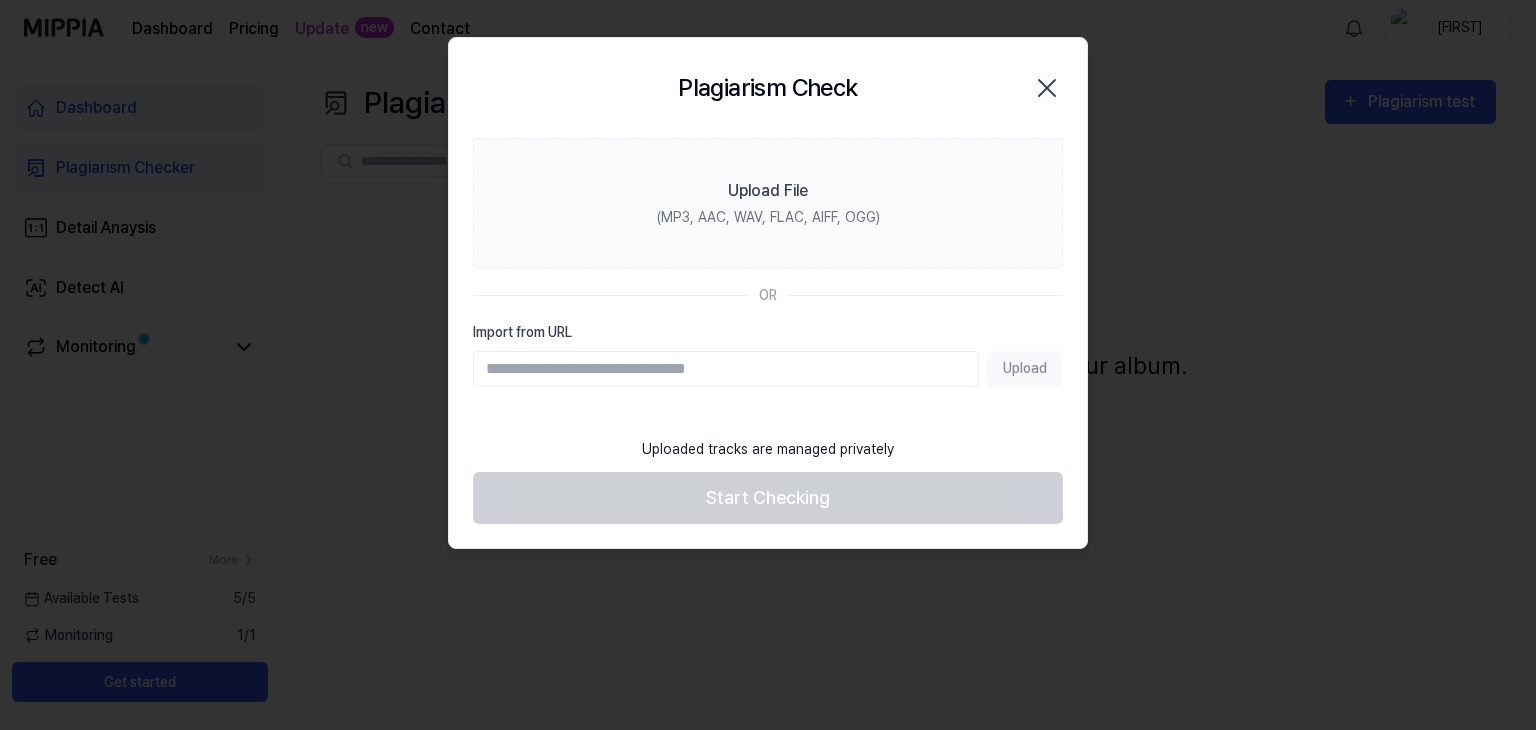 click 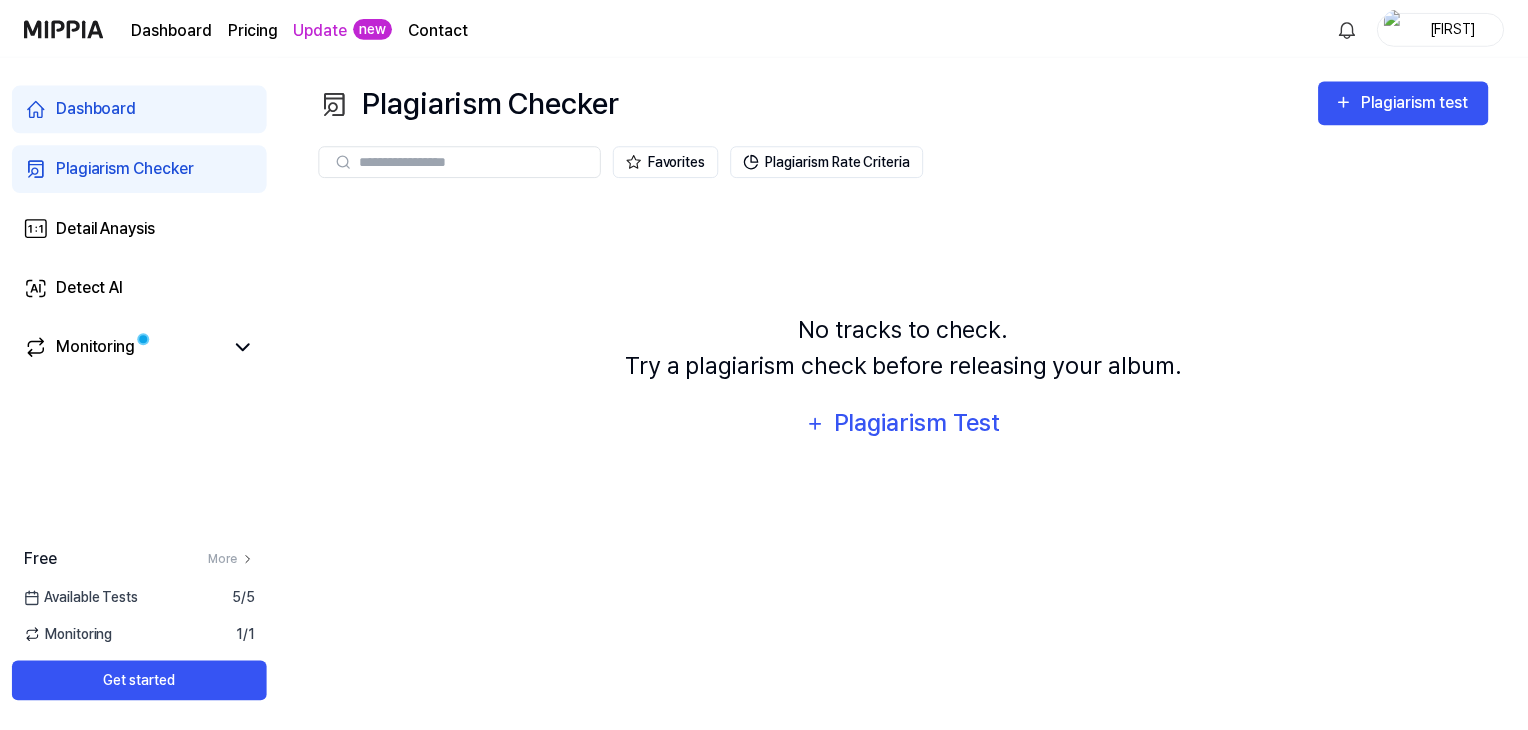 scroll, scrollTop: 244, scrollLeft: 0, axis: vertical 